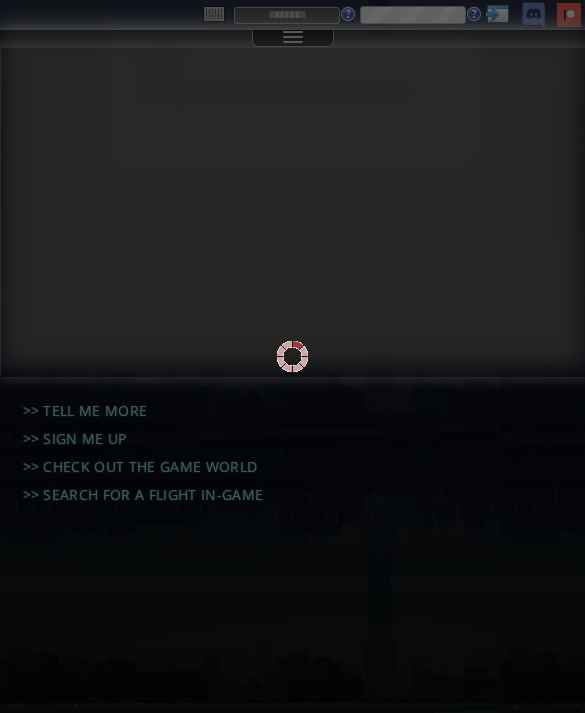 scroll, scrollTop: 0, scrollLeft: 0, axis: both 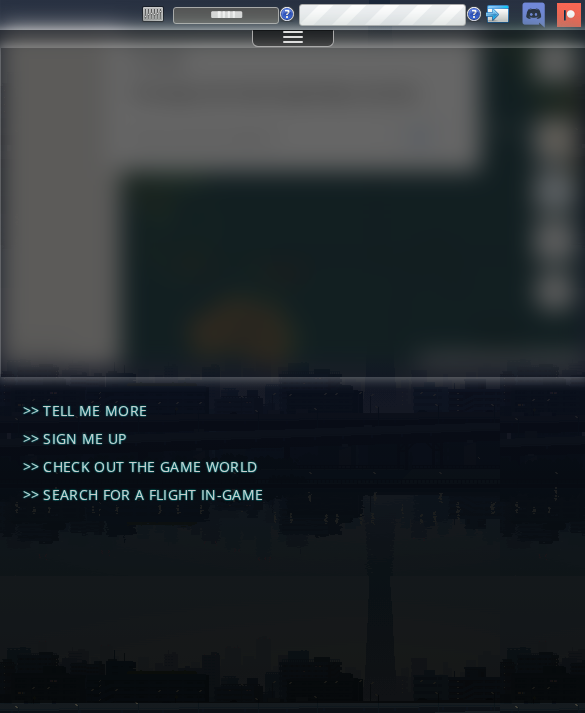 click on "Login" at bounding box center (0, 0) 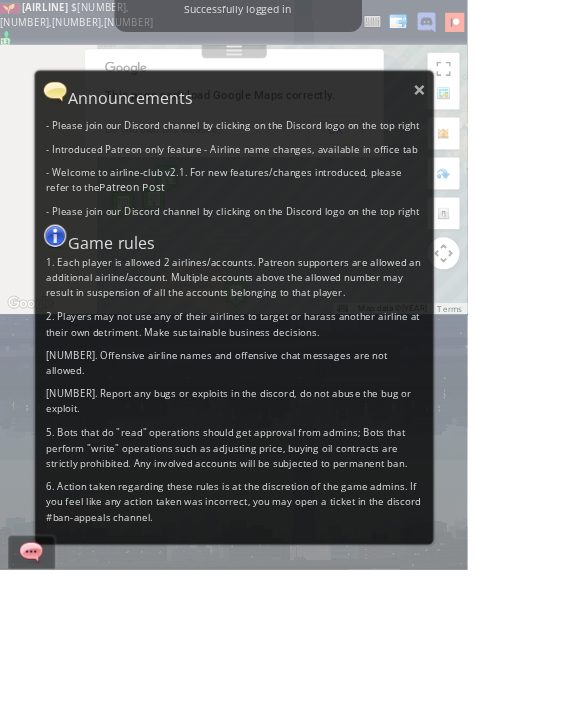 click on "×" at bounding box center (524, 112) 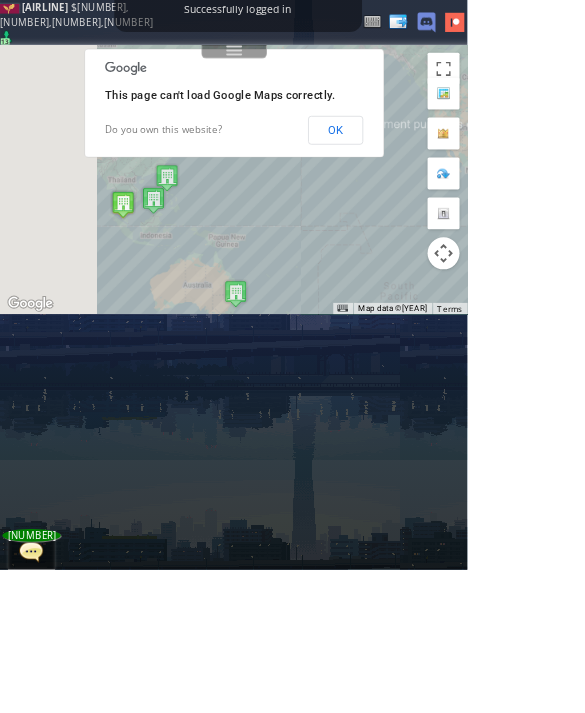 click on "OK" at bounding box center [419, 163] 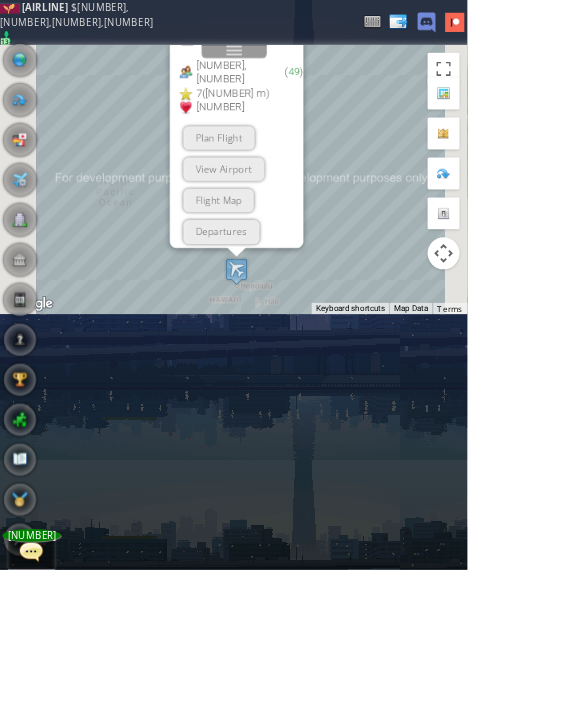 click on "Plan Flight" at bounding box center [273, 172] 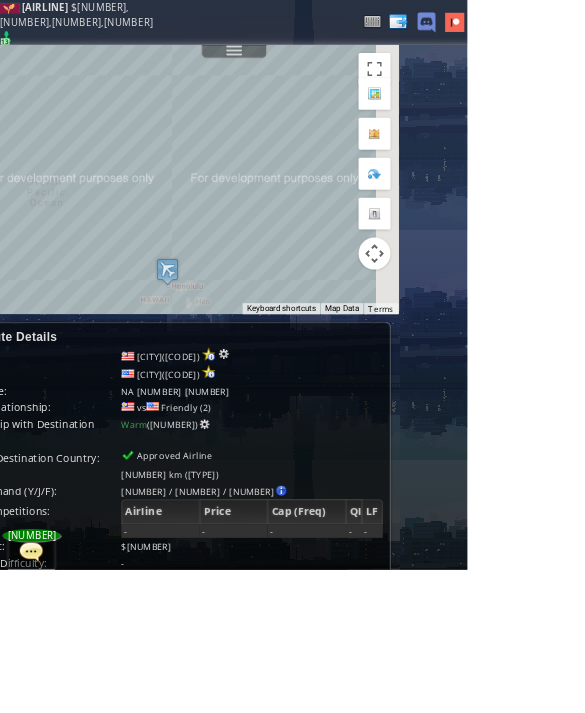 scroll, scrollTop: 0, scrollLeft: 233, axis: horizontal 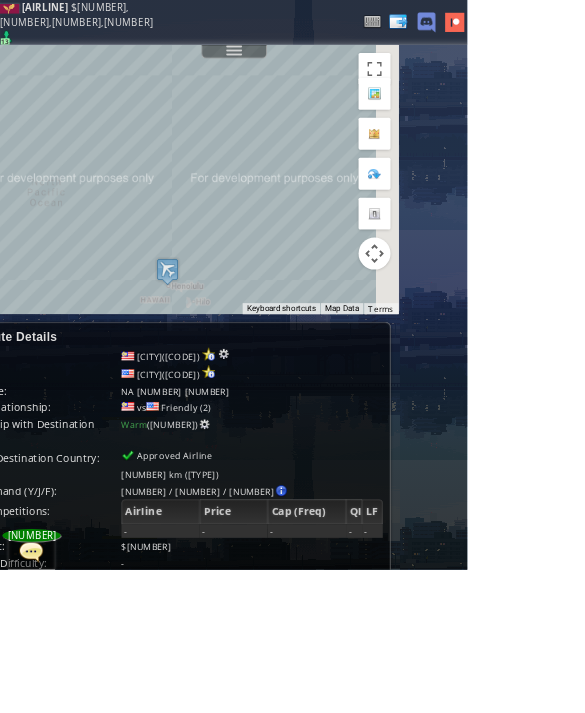 click at bounding box center (280, 443) 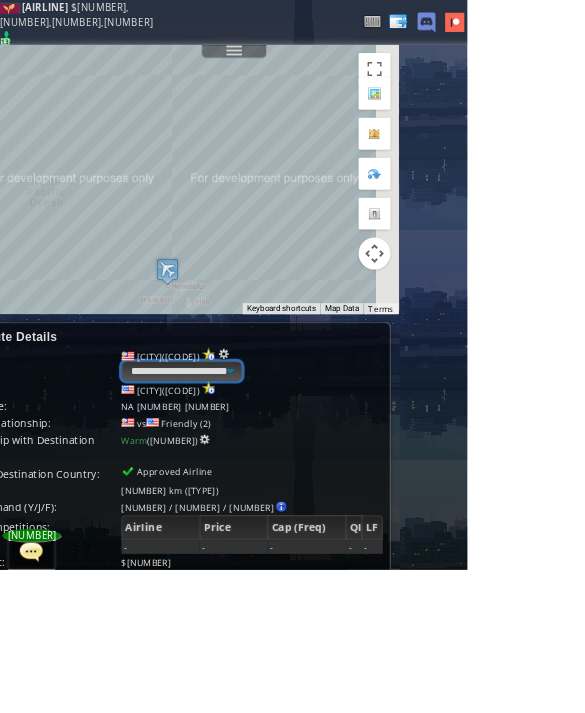 click on "**********" at bounding box center (227, 464) 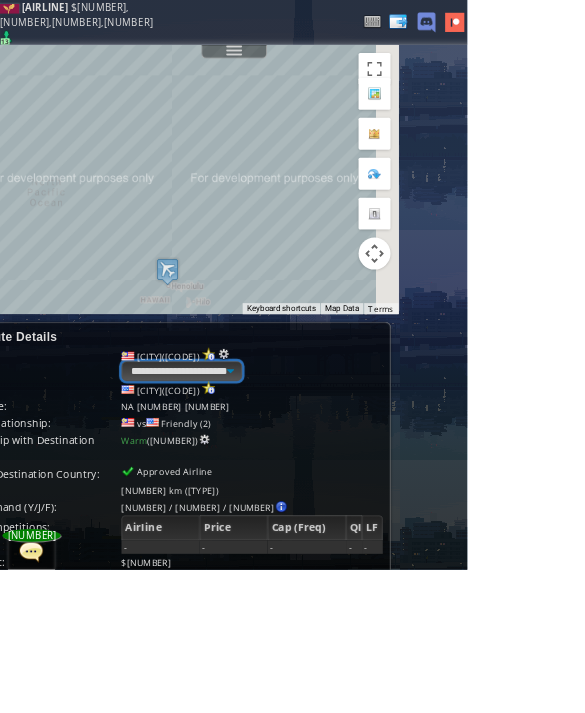 select on "****" 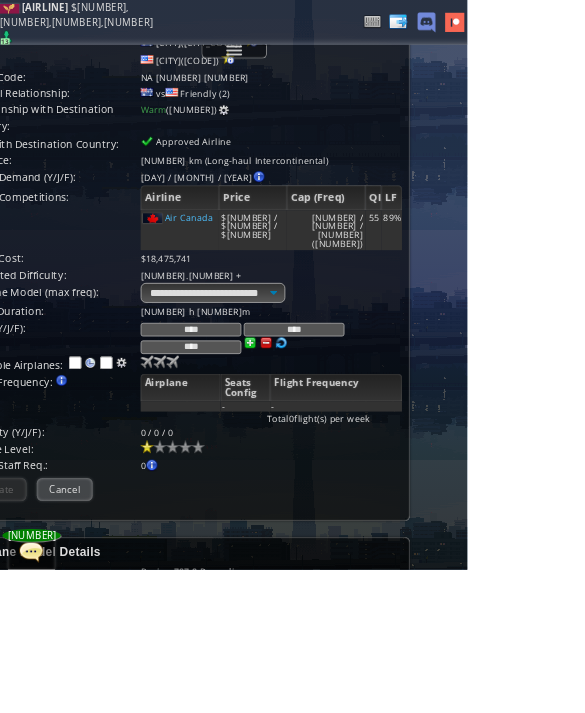 scroll, scrollTop: 394, scrollLeft: 64, axis: both 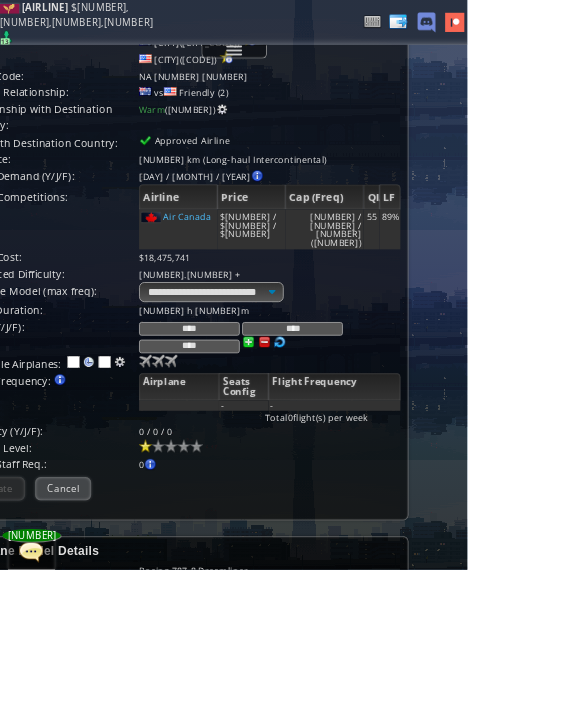 click at bounding box center [182, 452] 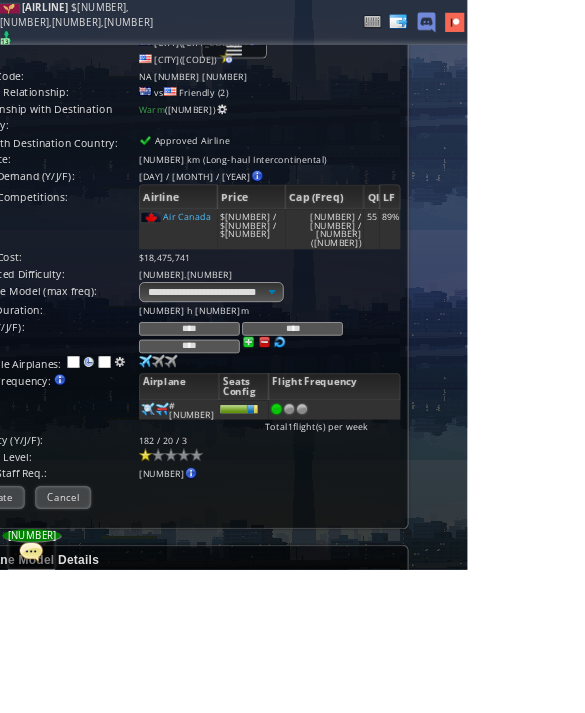 click on "Create" at bounding box center [-4, 622] 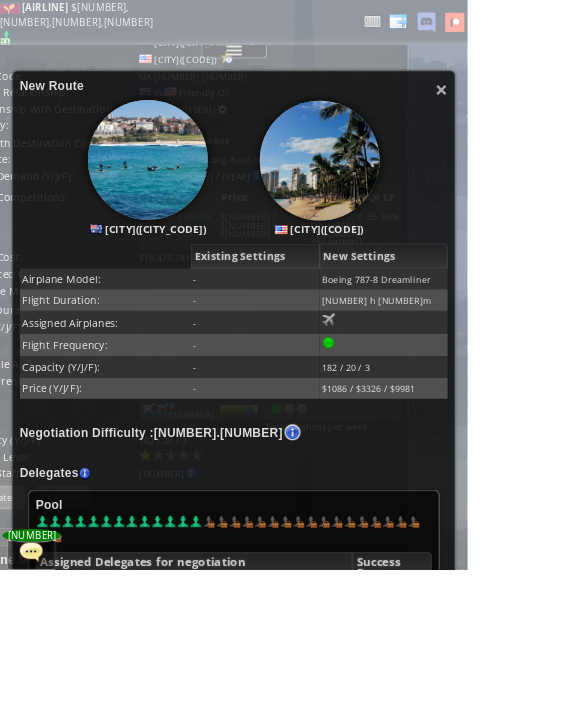 scroll, scrollTop: 103, scrollLeft: 0, axis: vertical 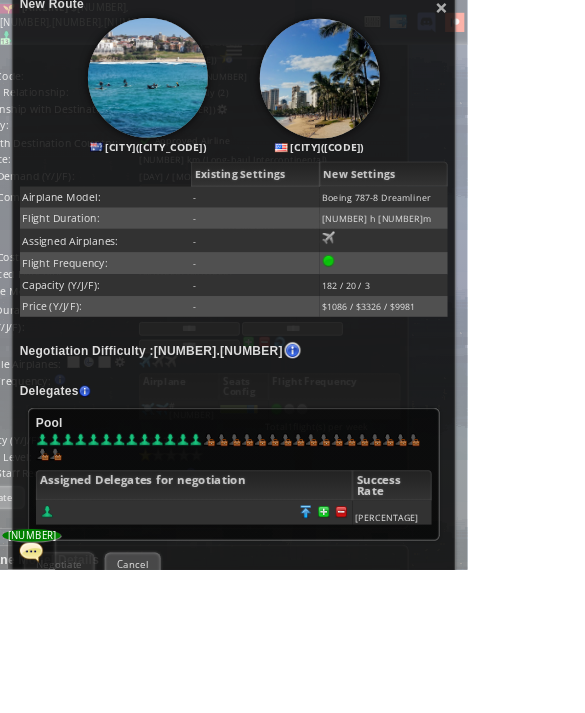 click at bounding box center [427, 640] 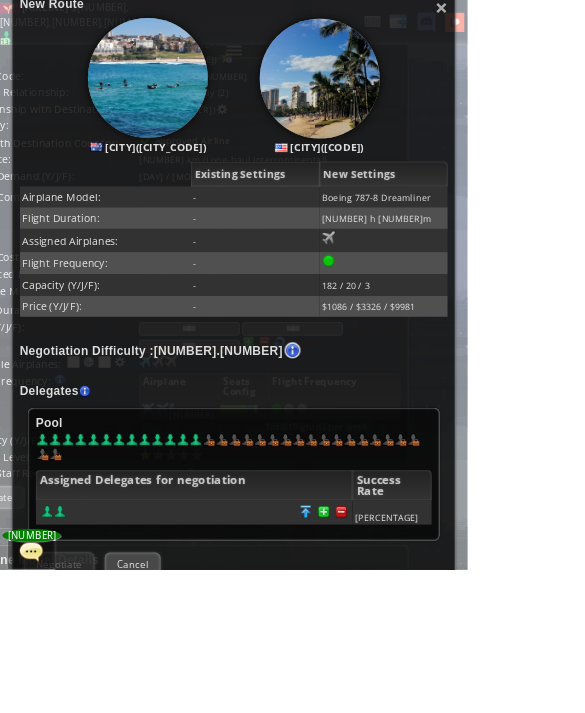 click at bounding box center (243, 641) 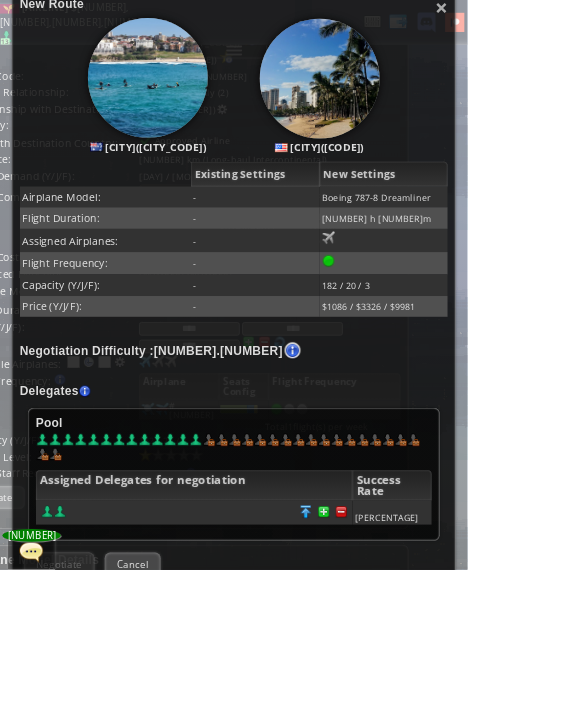 click at bounding box center (427, 640) 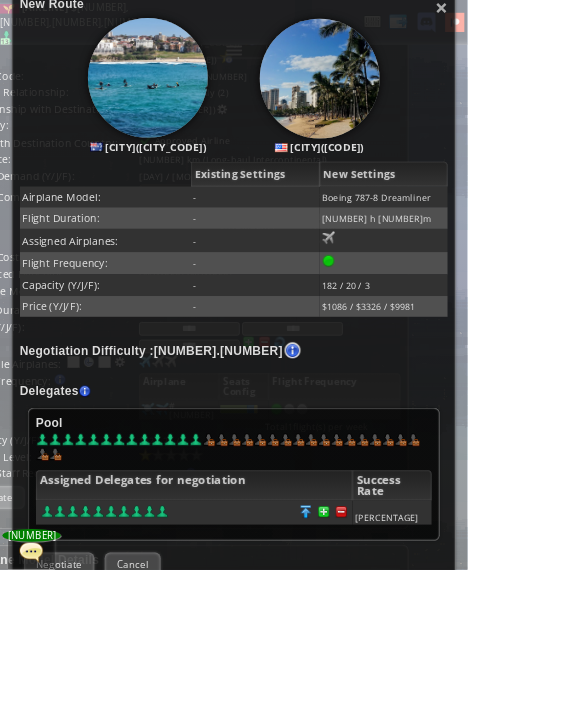 click on "Negotiate" at bounding box center (74, 705) 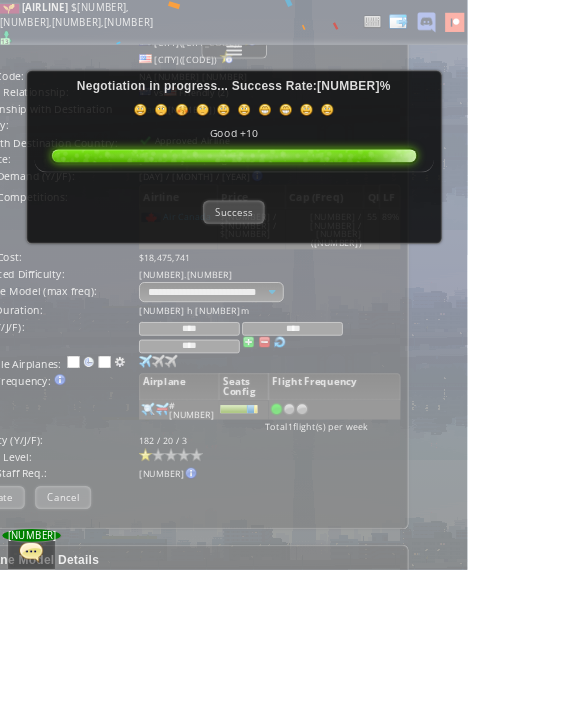 click on "Success" at bounding box center [292, 265] 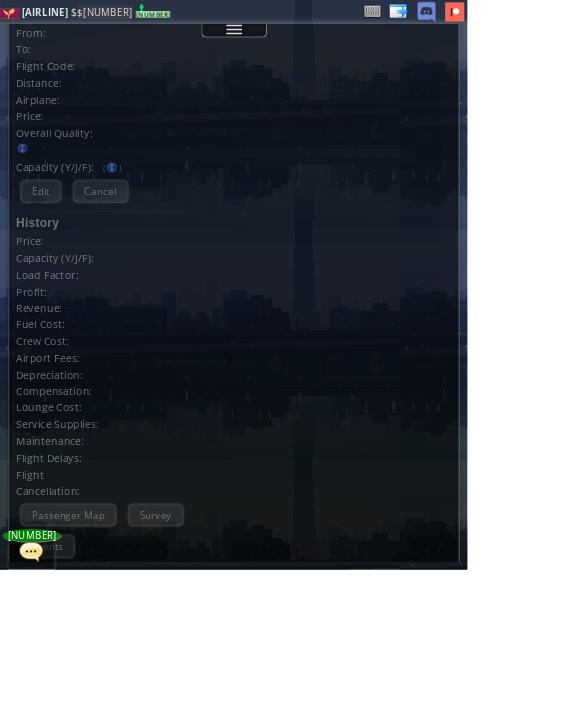 scroll, scrollTop: 310, scrollLeft: 0, axis: vertical 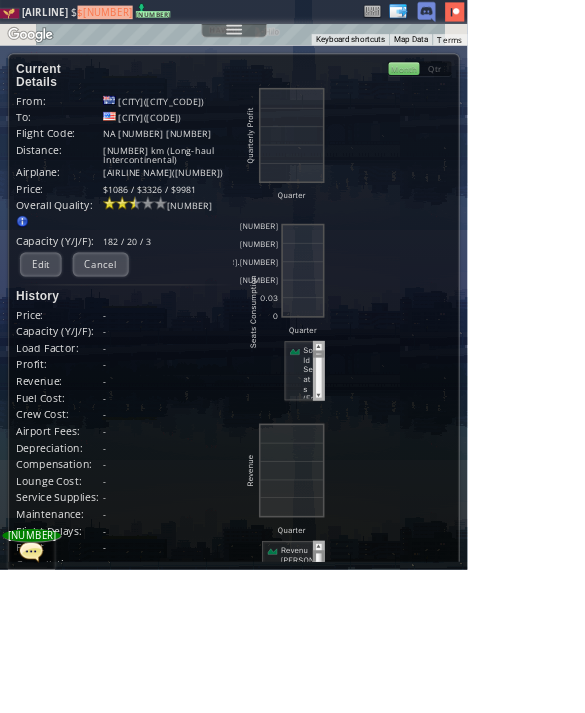 click on "Edit" at bounding box center (51, 330) 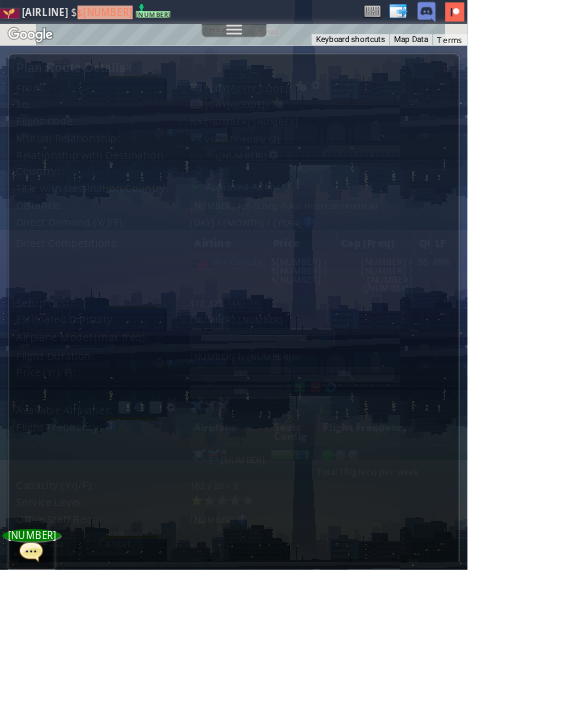 scroll, scrollTop: 0, scrollLeft: 0, axis: both 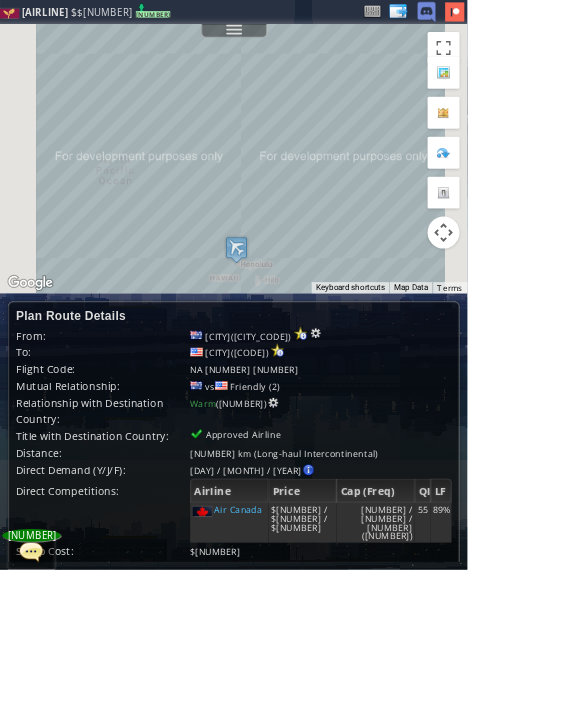 click on "****" at bounding box center [301, 778] 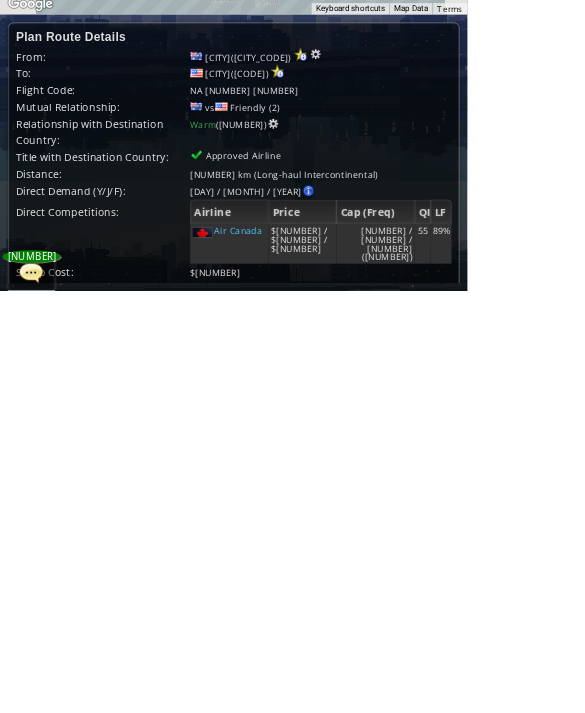 scroll, scrollTop: 102, scrollLeft: 1, axis: both 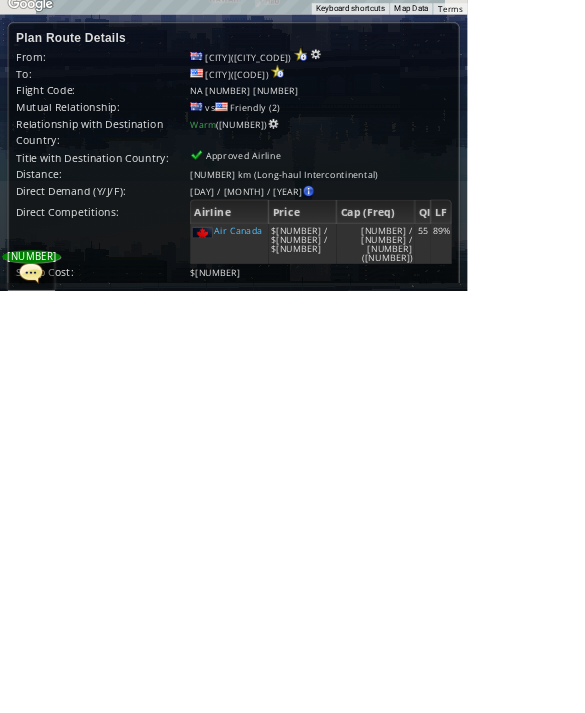 click on "****" at bounding box center [430, 778] 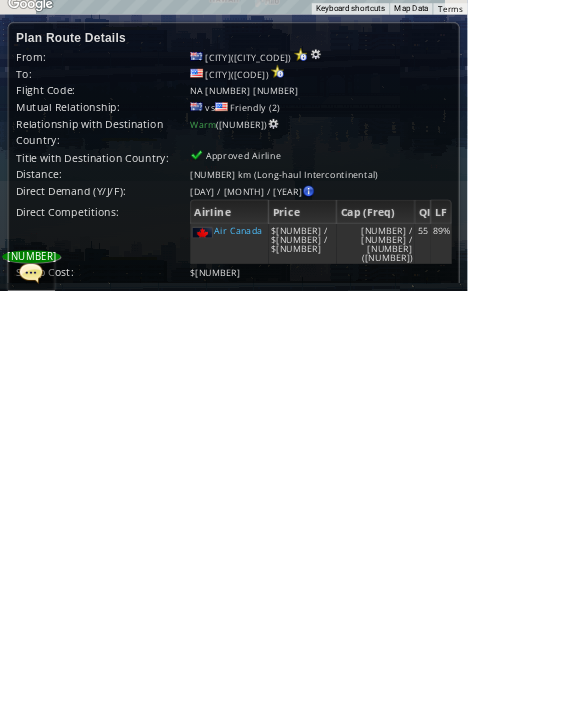 click on "****" at bounding box center [430, 778] 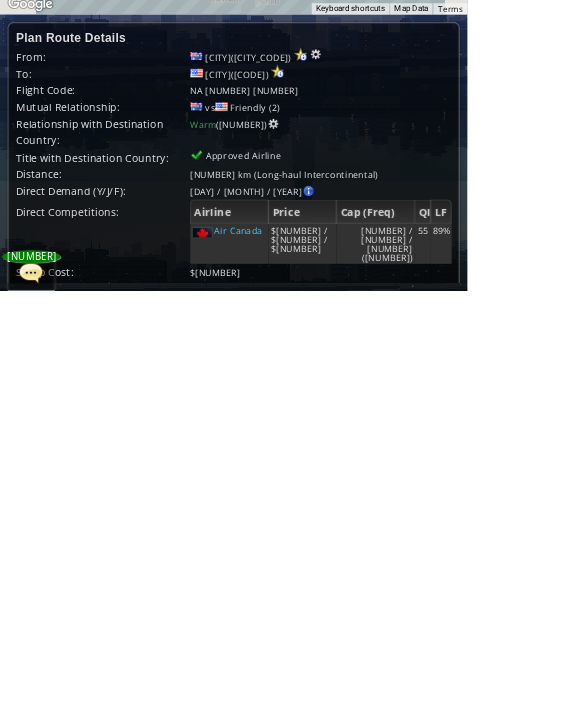click on "****" at bounding box center [301, 778] 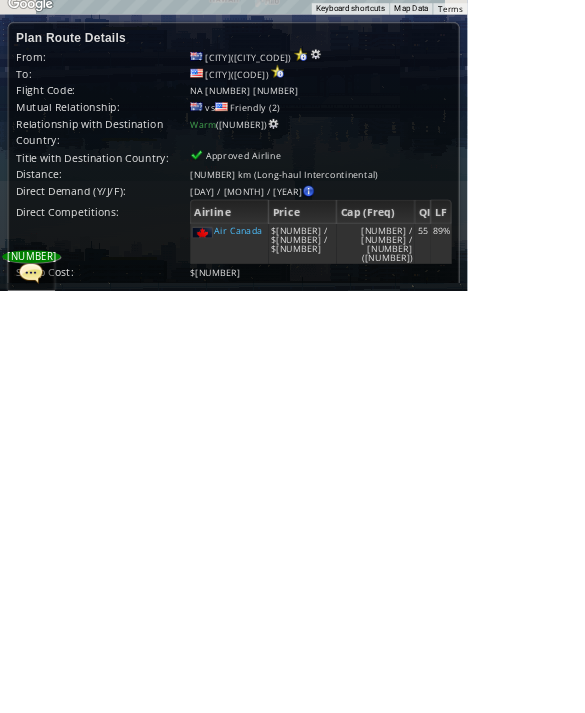 click on "****" at bounding box center (301, 778) 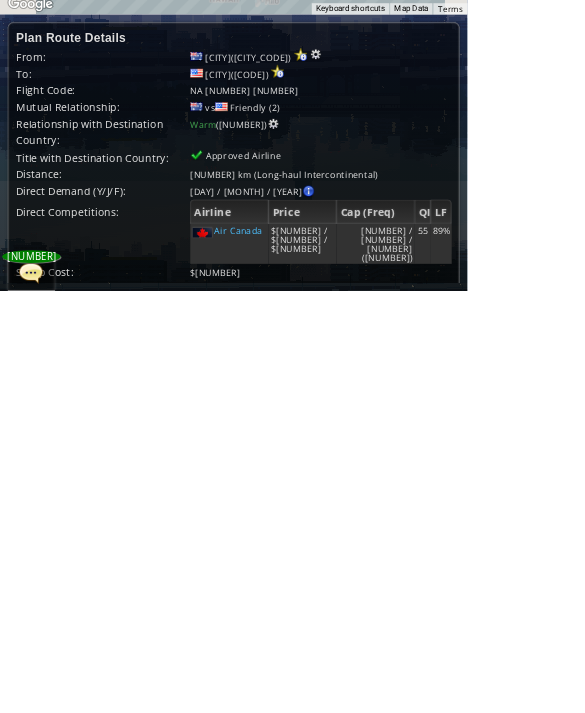 click on "****" at bounding box center [301, 778] 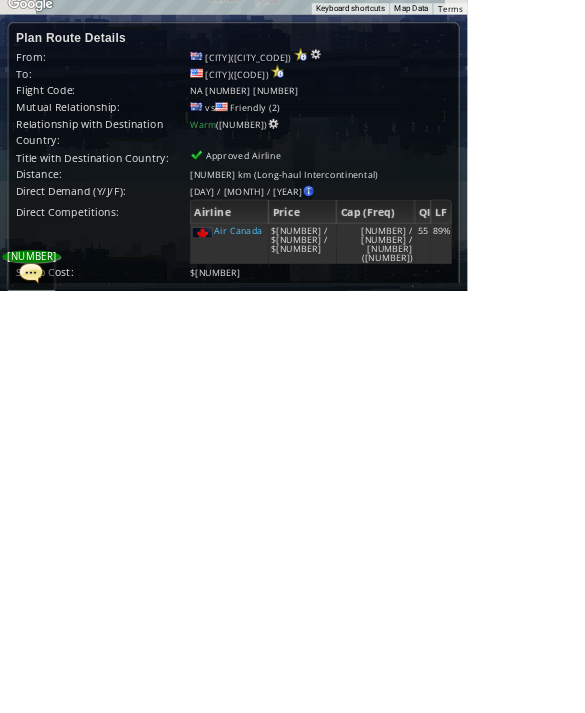 type on "***" 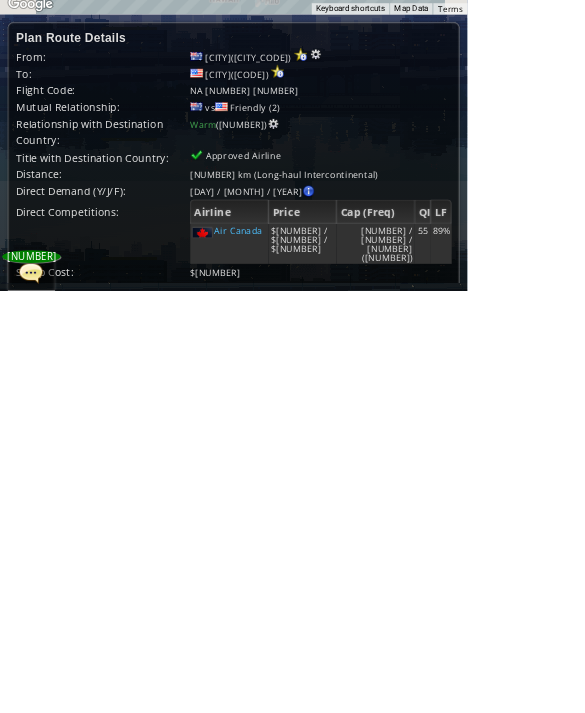 click on "****" at bounding box center [430, 778] 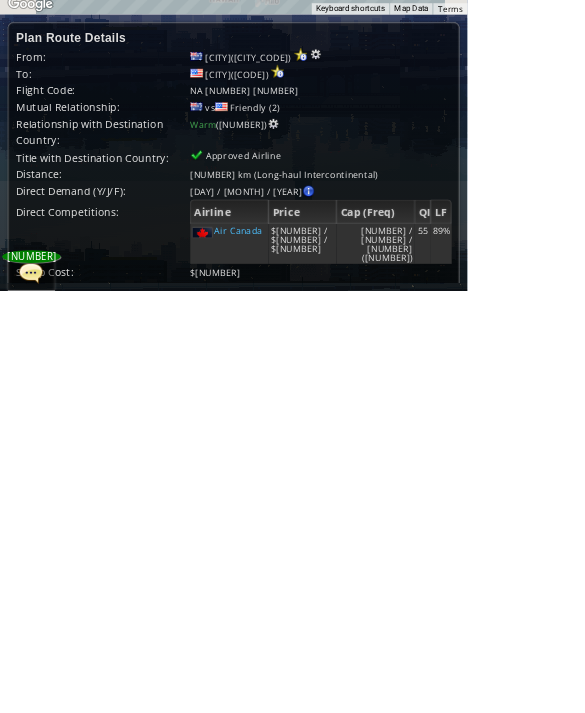type on "****" 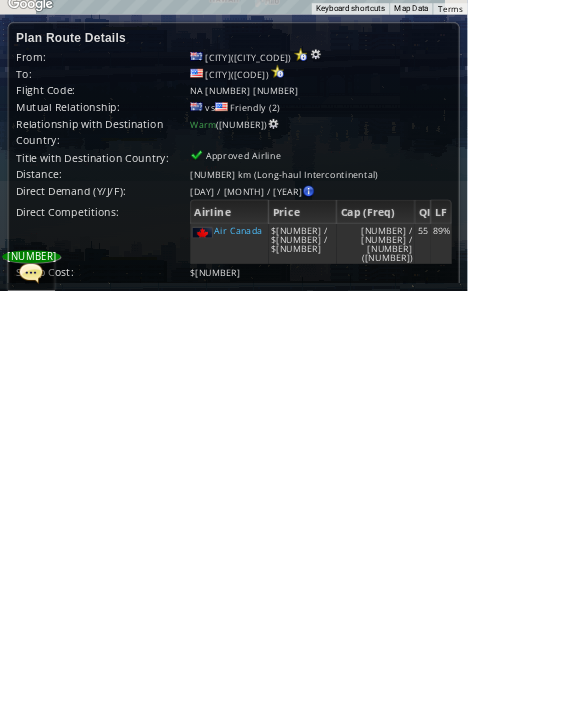 click on "****" at bounding box center [301, 800] 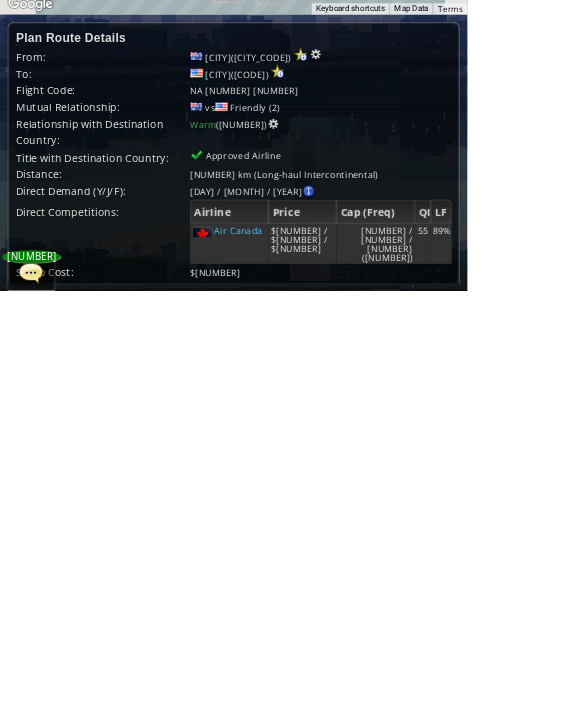 scroll, scrollTop: 0, scrollLeft: 1, axis: horizontal 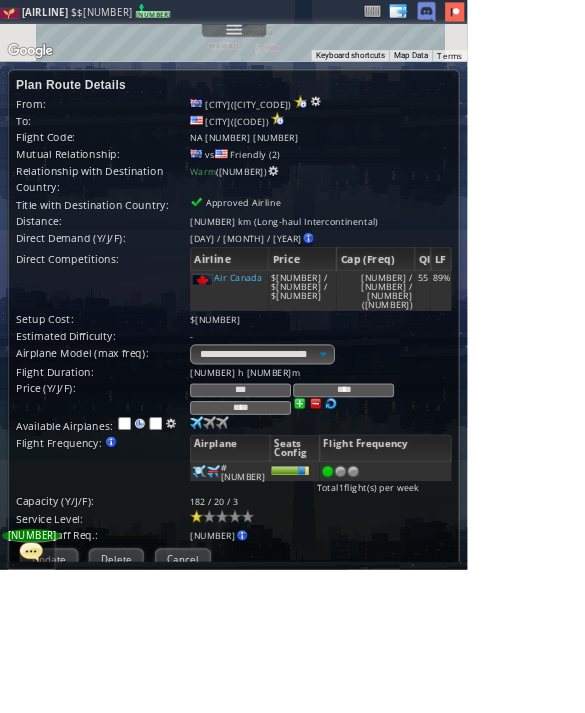 type on "****" 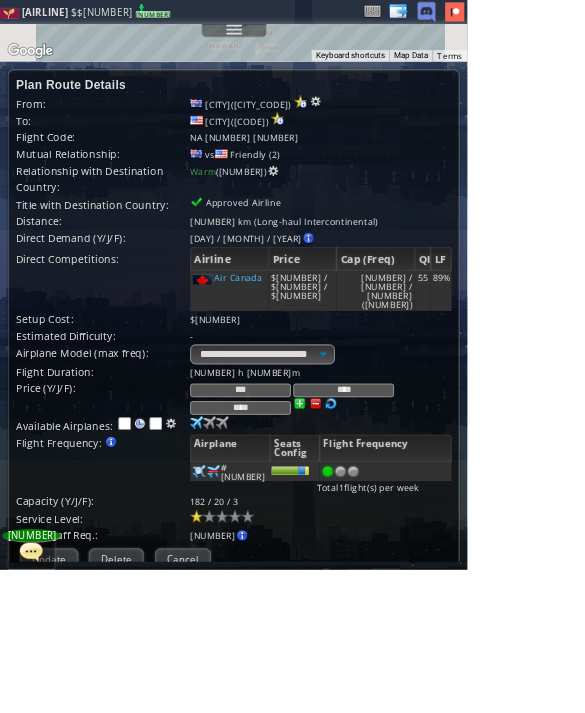 click on "Update" at bounding box center (61, 700) 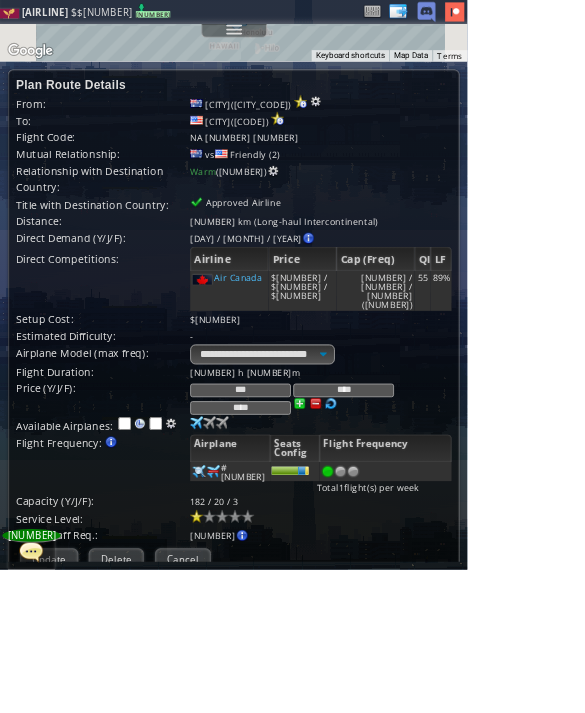 scroll, scrollTop: 0, scrollLeft: 0, axis: both 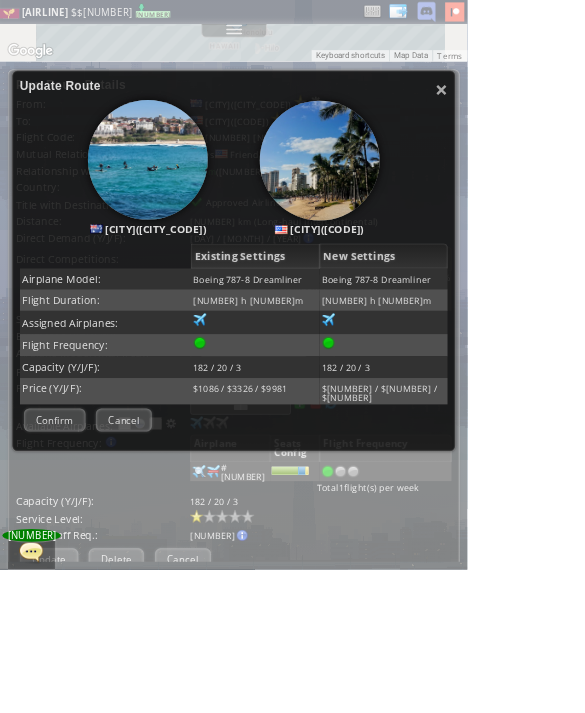 click on "Confirm" at bounding box center [68, 525] 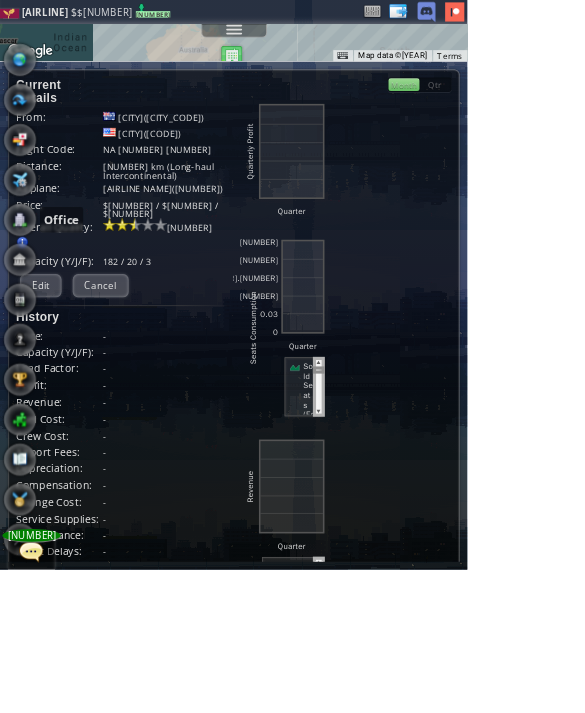 click at bounding box center [25, 275] 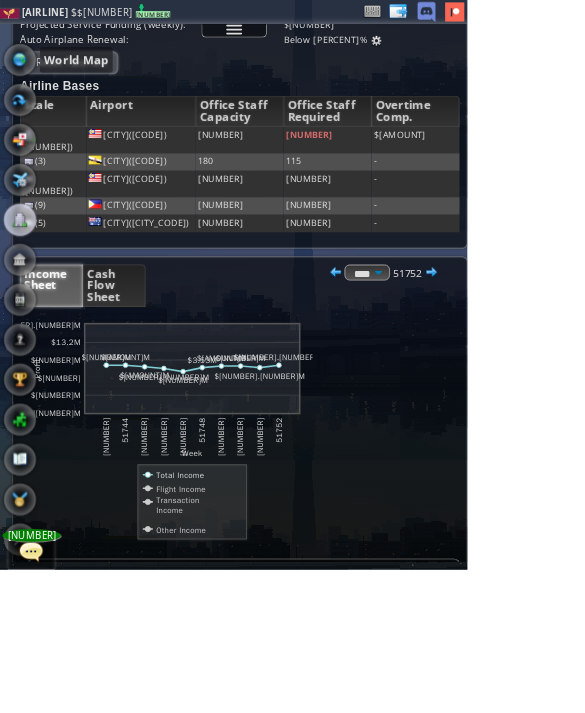 click at bounding box center (25, 75) 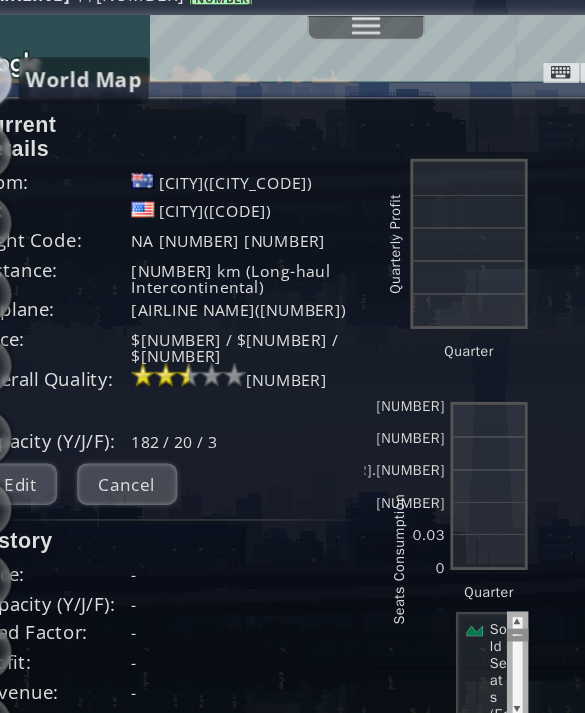 scroll, scrollTop: 0, scrollLeft: 1, axis: horizontal 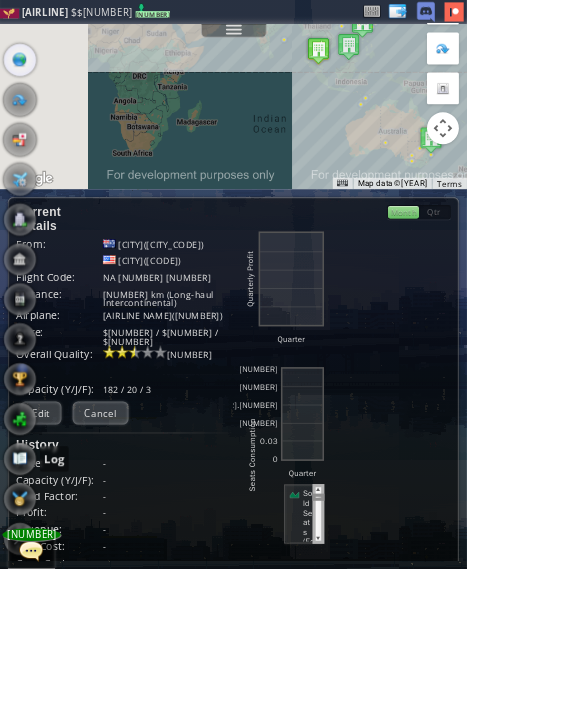 click at bounding box center [25, 575] 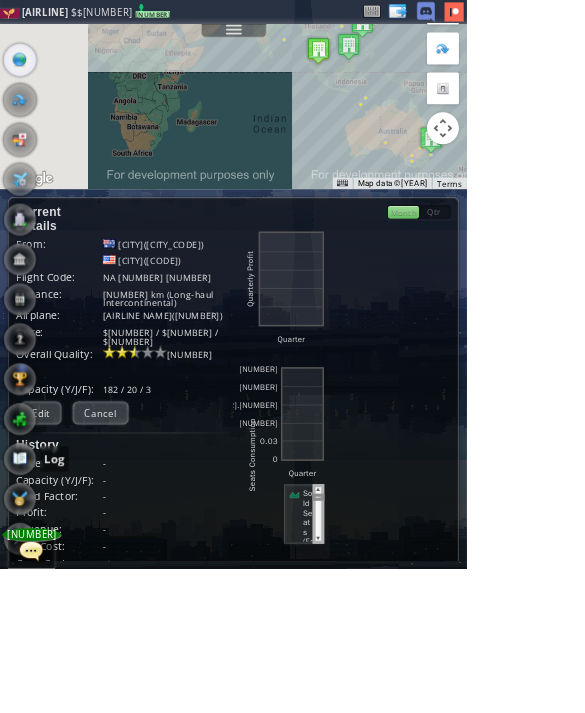 scroll, scrollTop: 10, scrollLeft: 0, axis: vertical 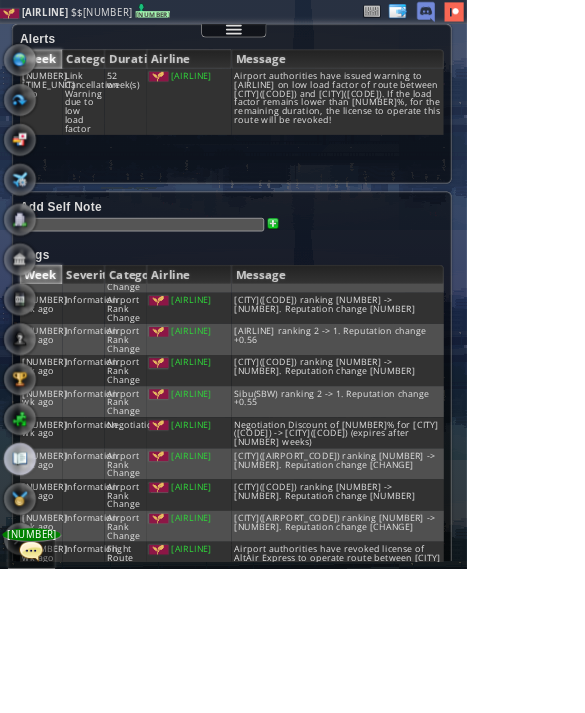 click at bounding box center (25, 75) 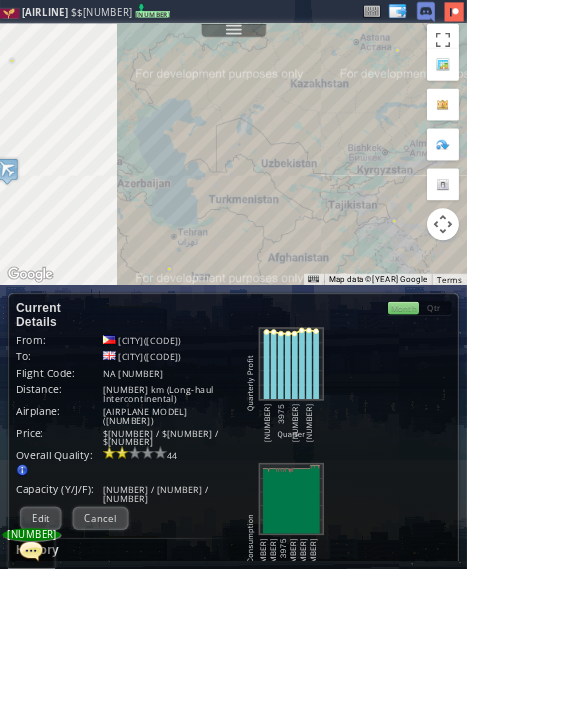 click on "Edit" at bounding box center (51, 649) 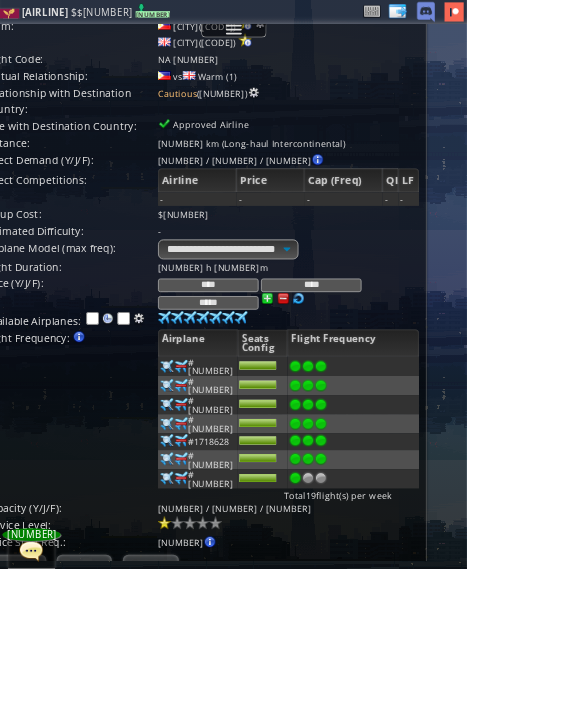 scroll, scrollTop: 391, scrollLeft: 42, axis: both 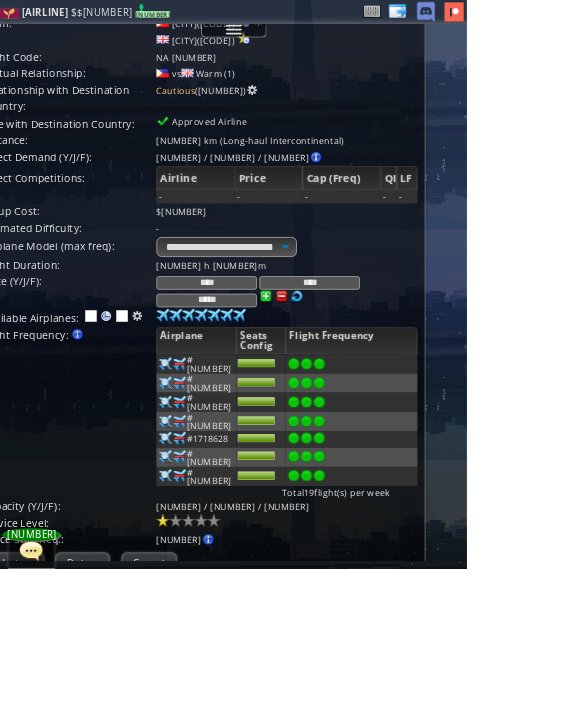 click at bounding box center (400, 456) 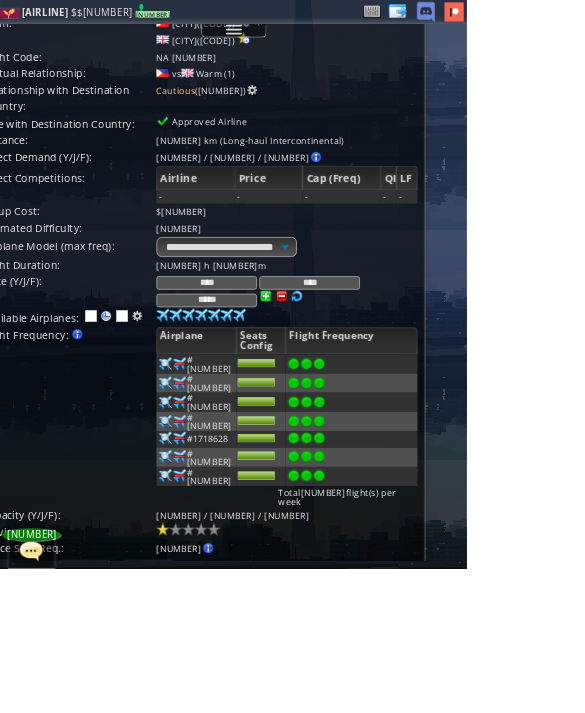 click at bounding box center [368, 456] 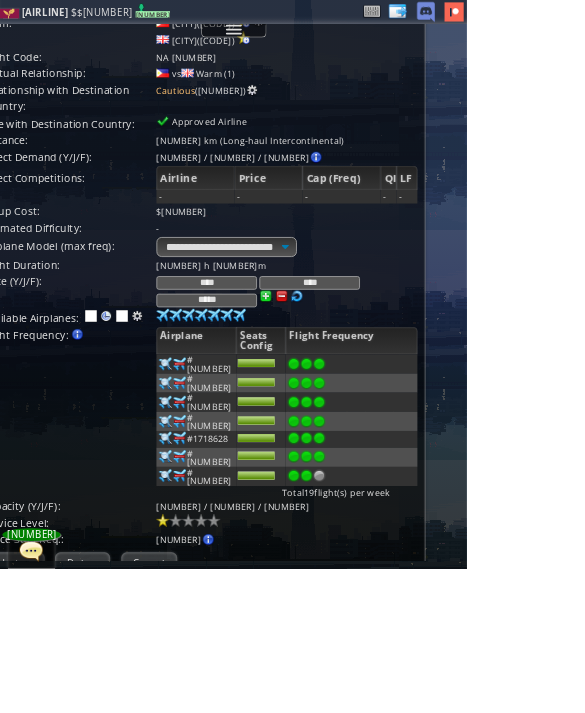 click at bounding box center (384, 456) 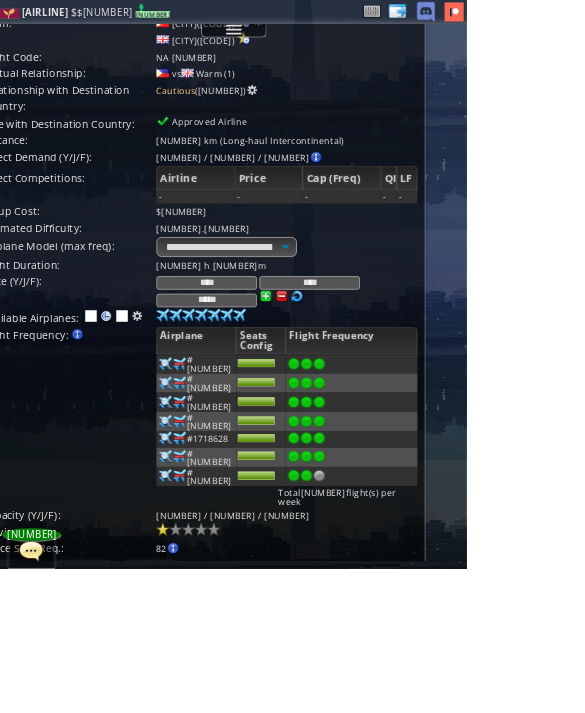 click on "Update" at bounding box center [19, 717] 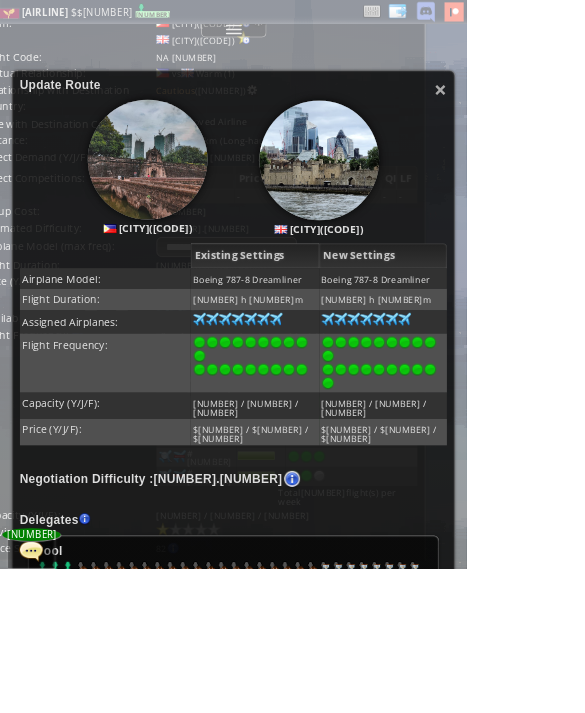 scroll, scrollTop: 127, scrollLeft: 0, axis: vertical 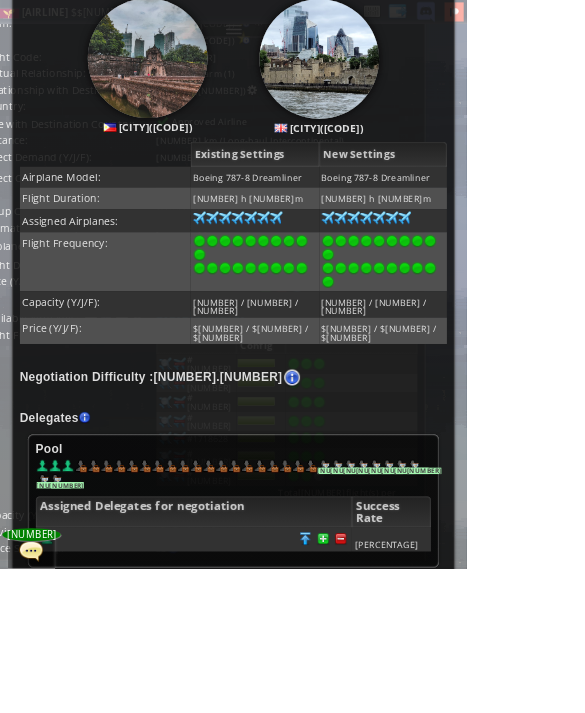 click at bounding box center [427, 675] 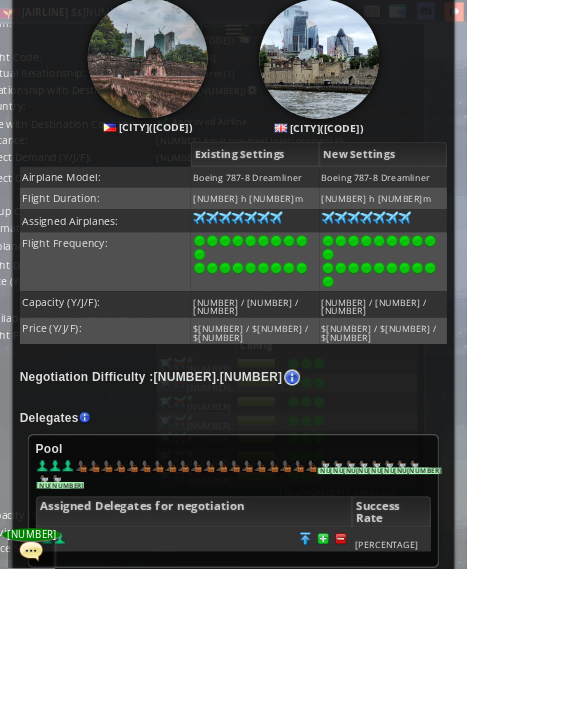 click at bounding box center (427, 675) 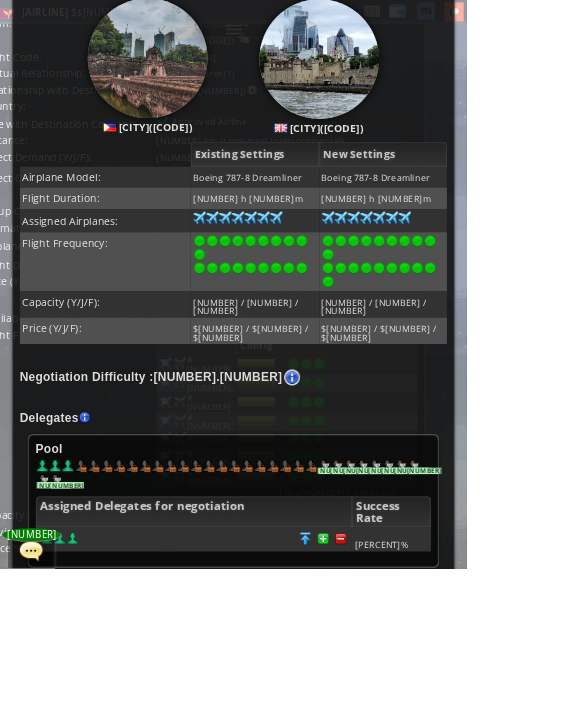click on "Negotiate" at bounding box center [74, 740] 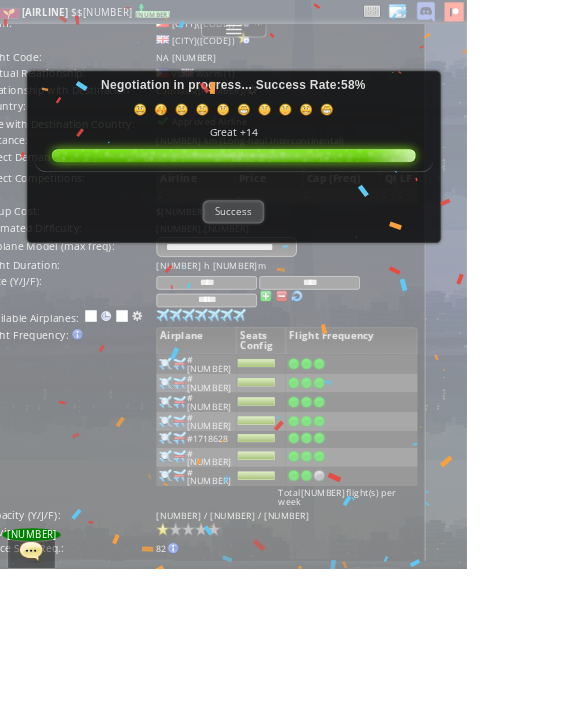click at bounding box center [293, 231] 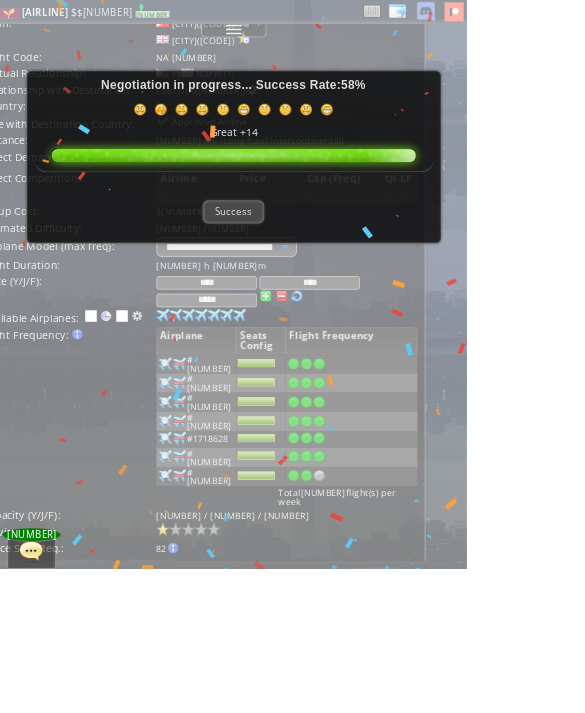 click on "Success" at bounding box center (292, 265) 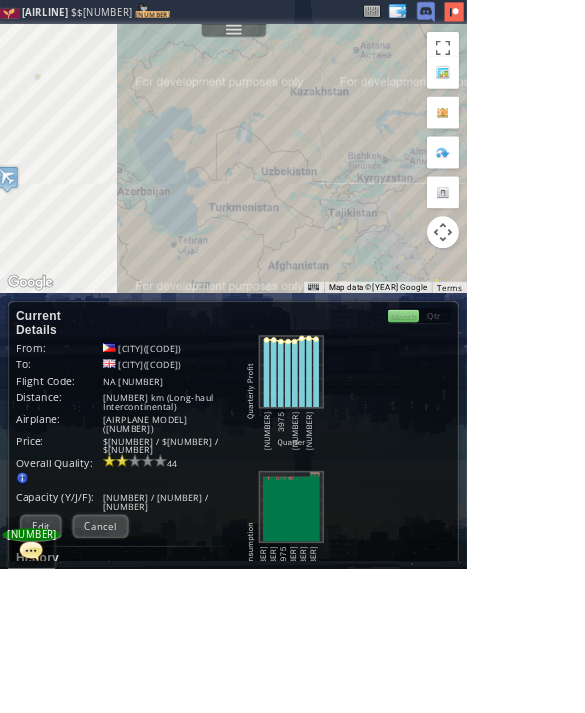 scroll, scrollTop: 0, scrollLeft: 74, axis: horizontal 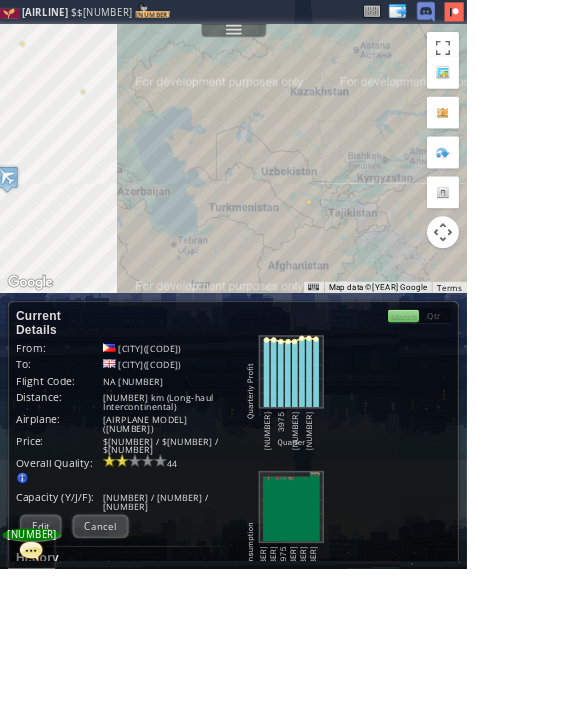 click on "Logout" at bounding box center [0, 0] 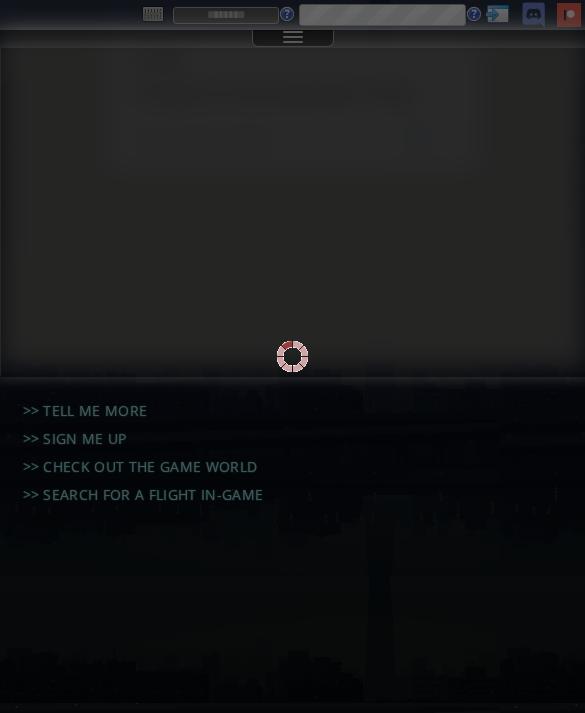 scroll, scrollTop: 0, scrollLeft: 0, axis: both 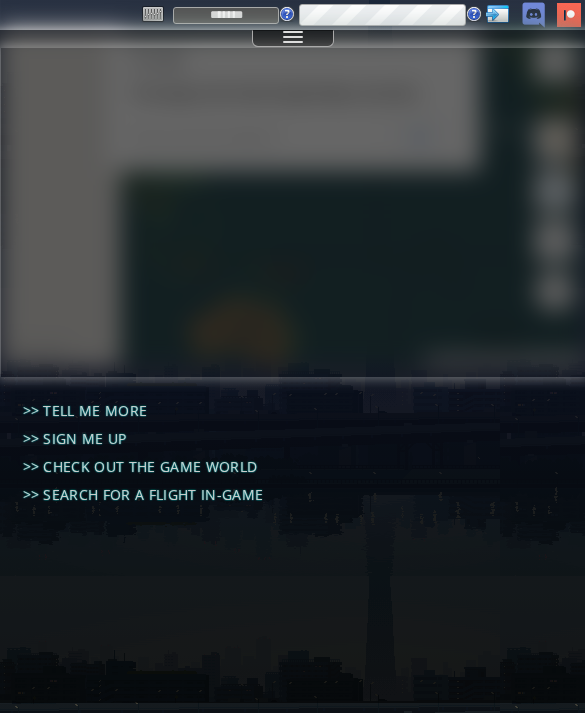 click on "Login" at bounding box center [0, 0] 